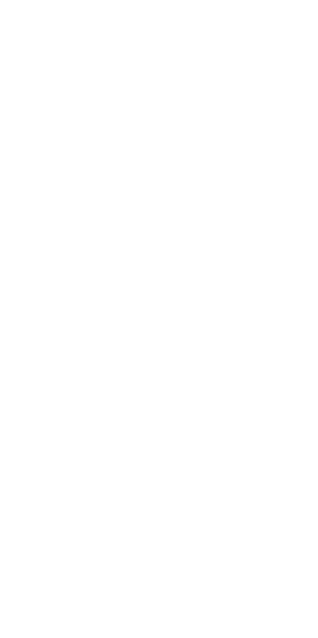scroll, scrollTop: 0, scrollLeft: 0, axis: both 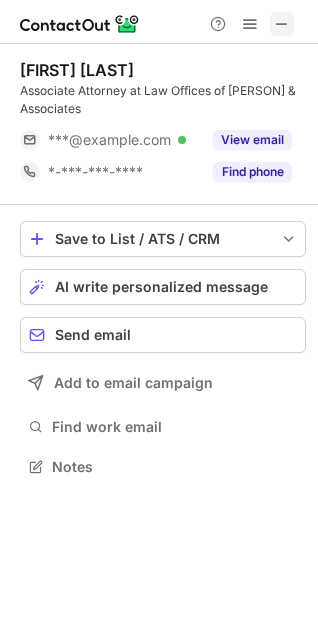 click at bounding box center [282, 24] 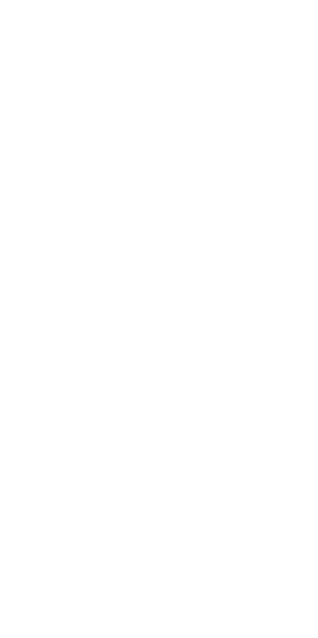 scroll, scrollTop: 0, scrollLeft: 0, axis: both 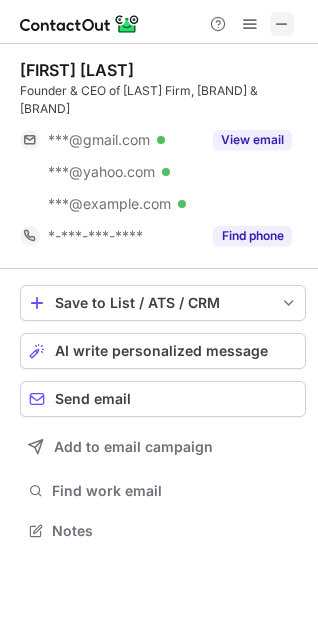 click at bounding box center [282, 24] 